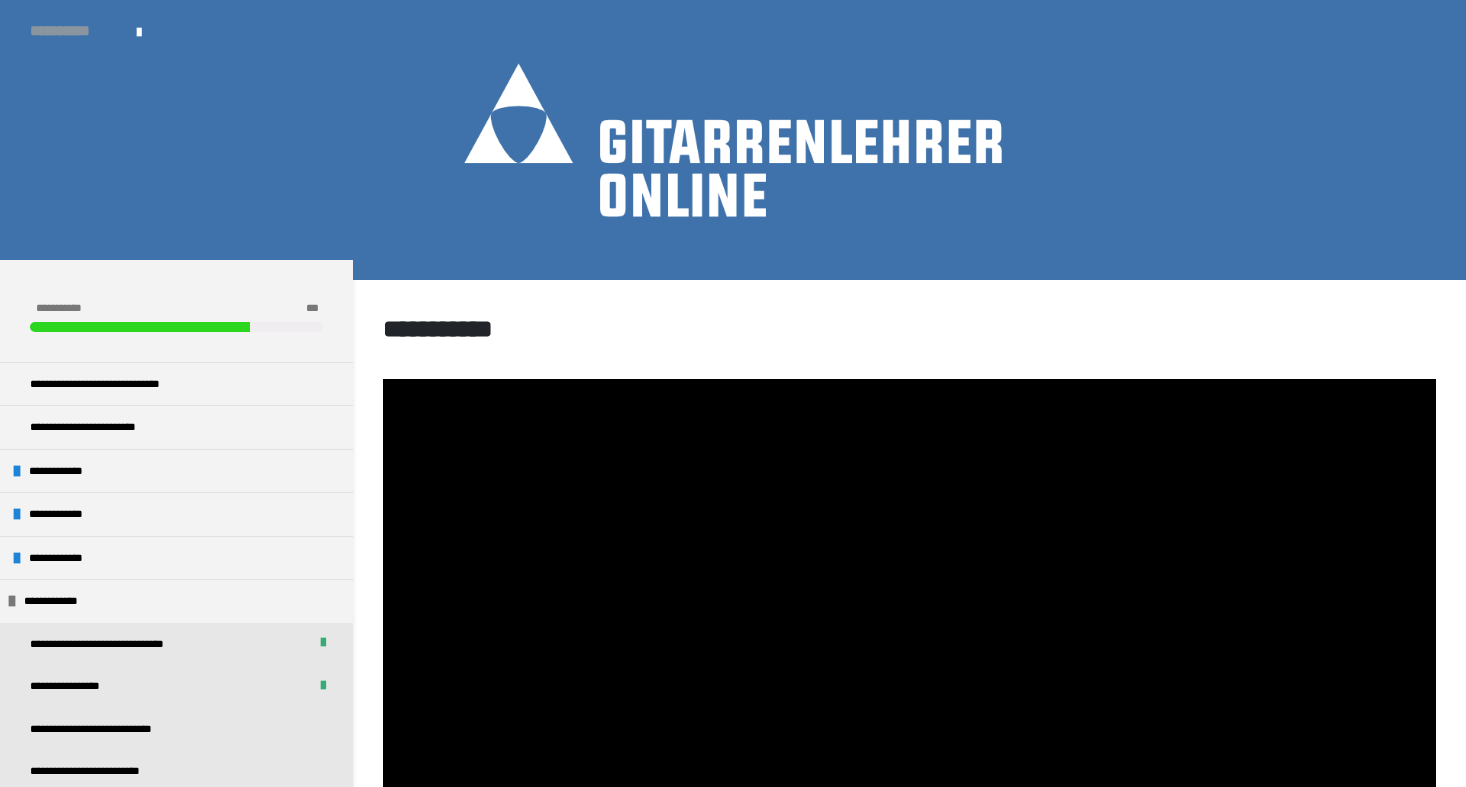 click on "**********" at bounding box center (73, 31) 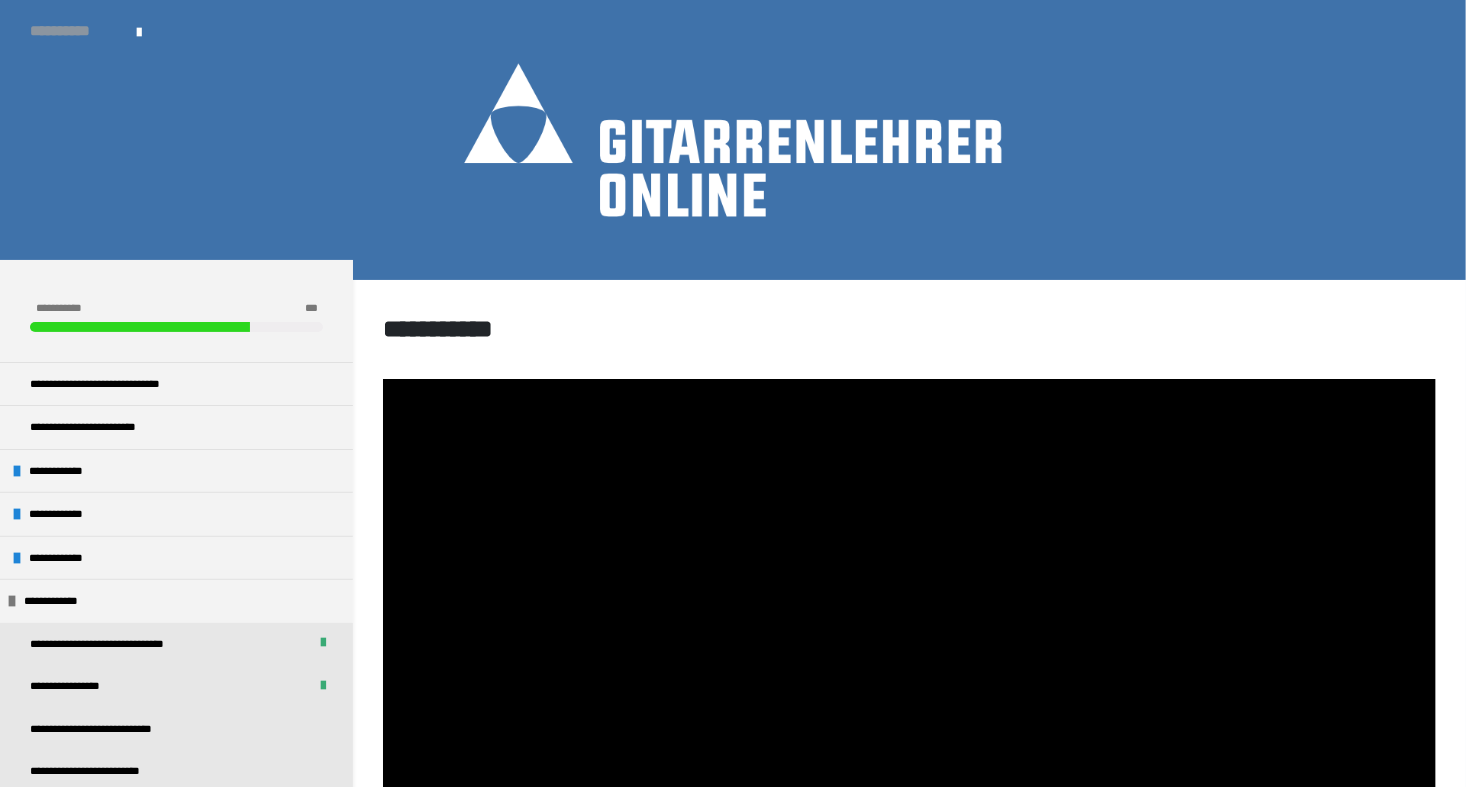 scroll, scrollTop: 0, scrollLeft: 0, axis: both 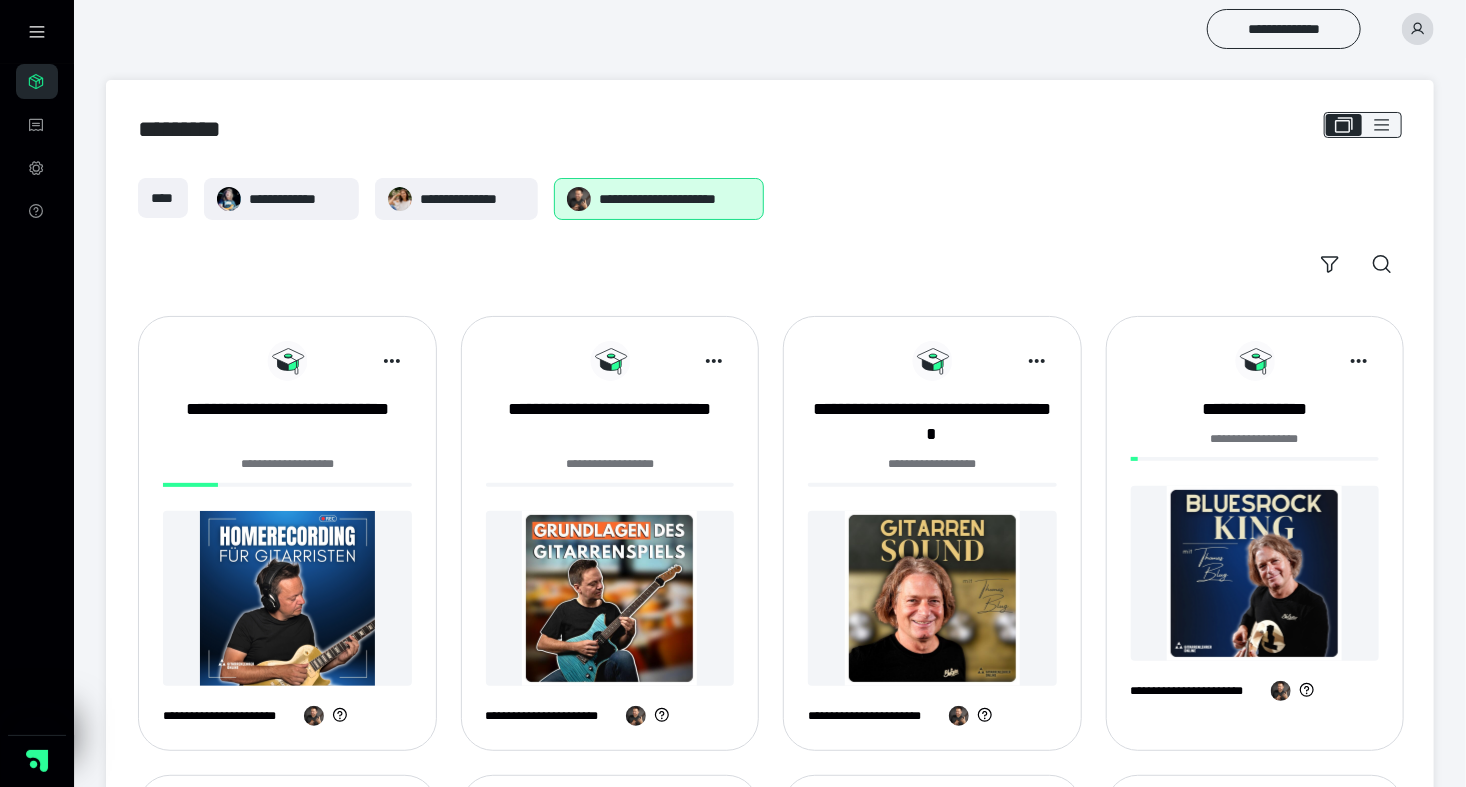 click at bounding box center [1255, 573] 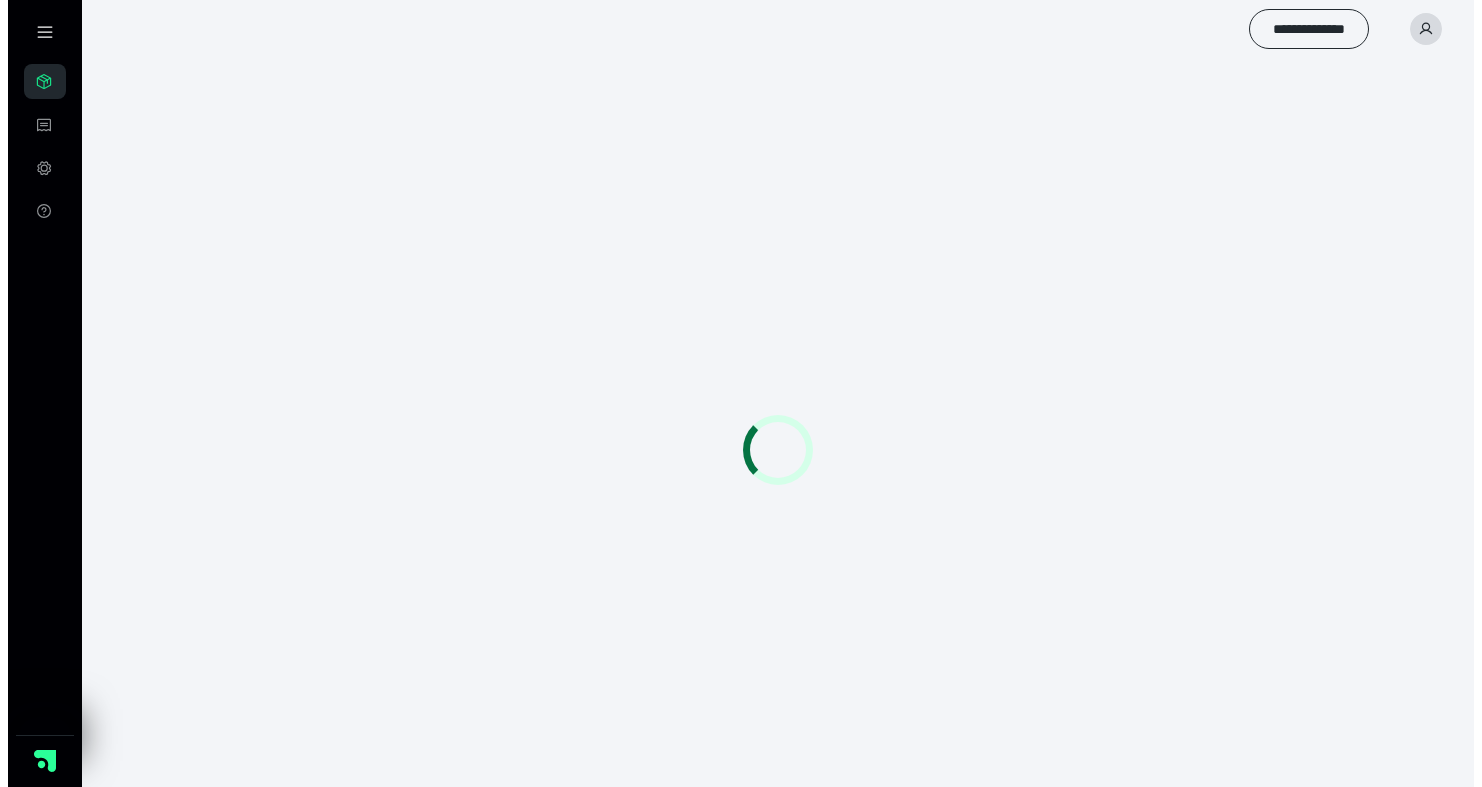 scroll, scrollTop: 0, scrollLeft: 0, axis: both 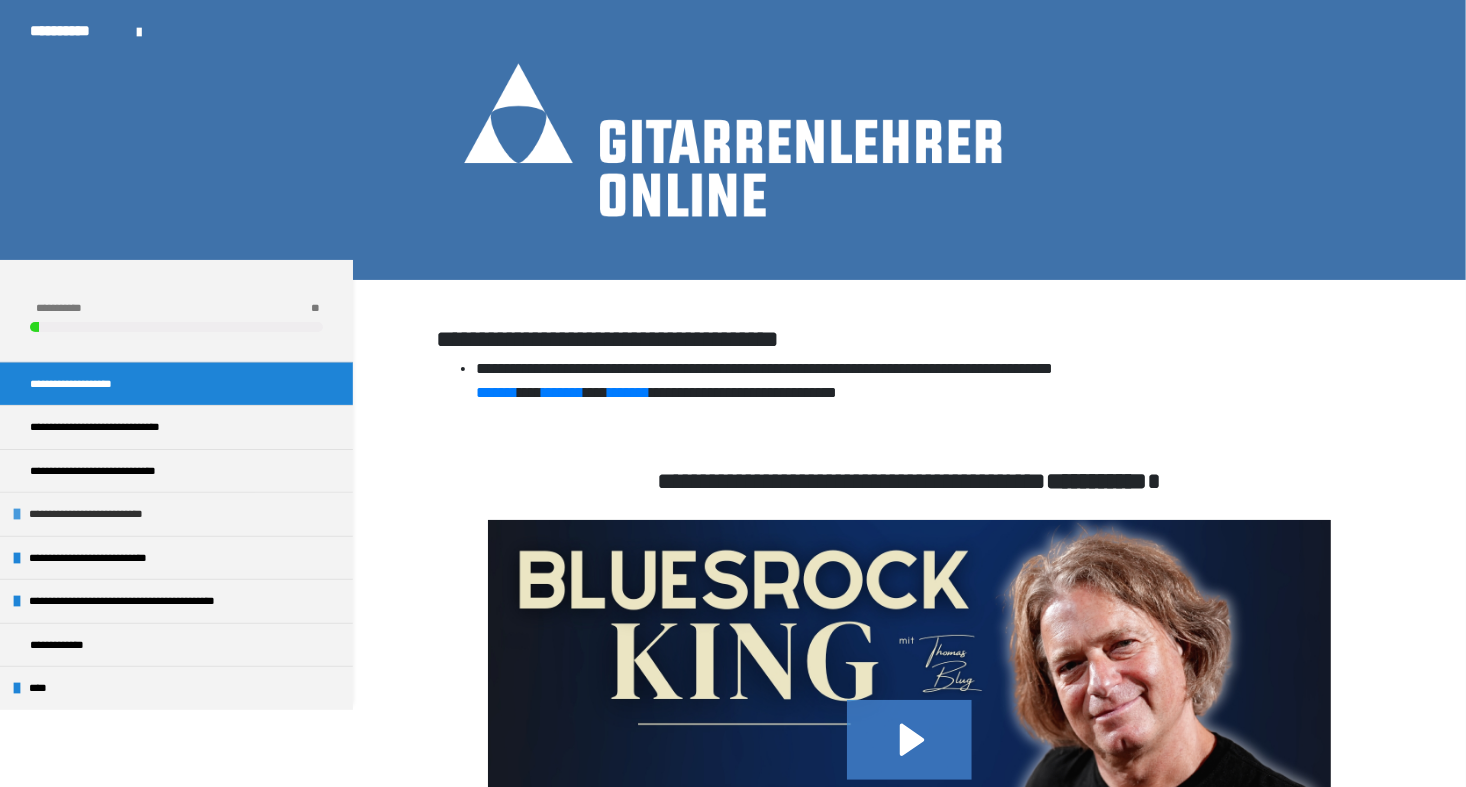 click on "**********" at bounding box center (110, 514) 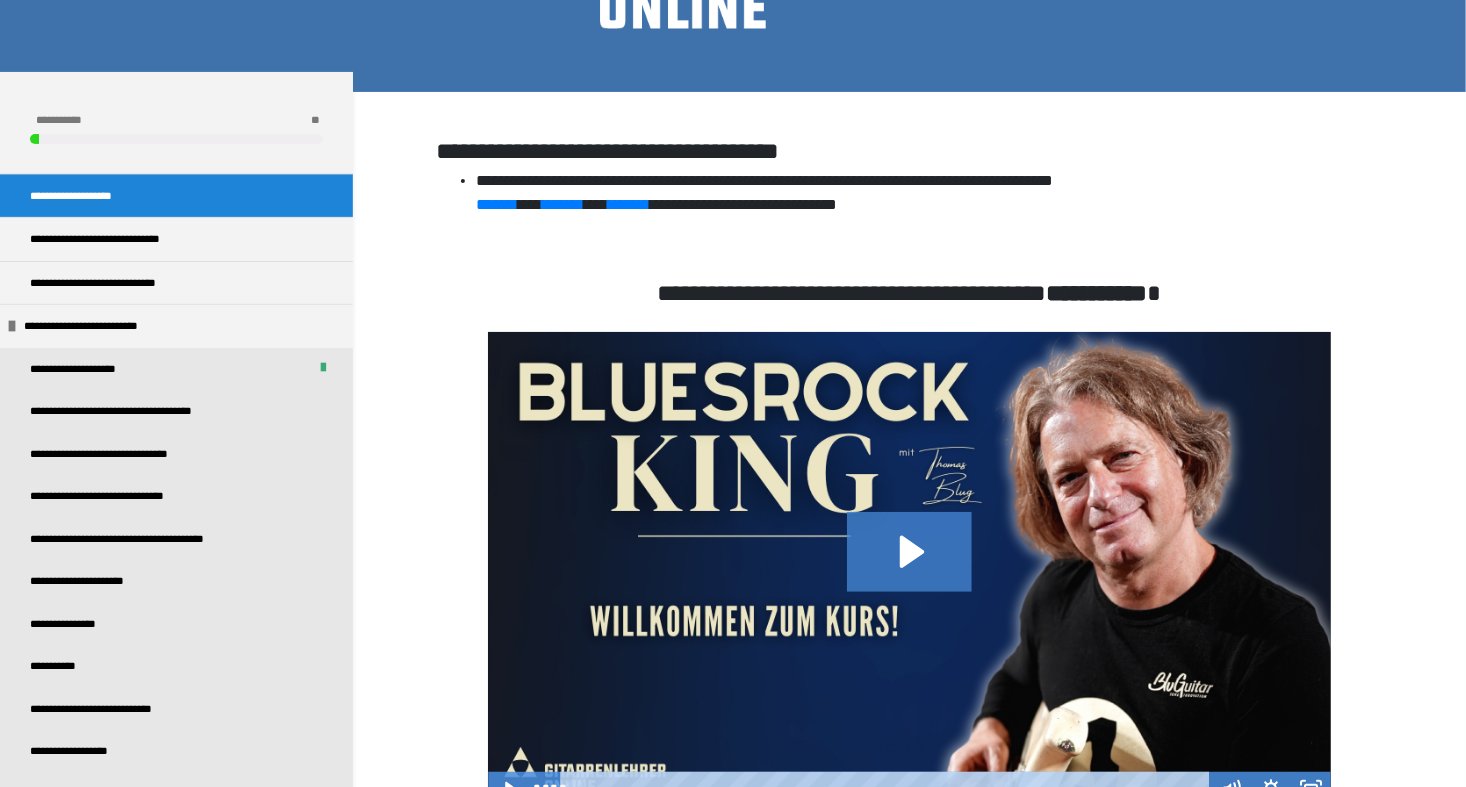 scroll, scrollTop: 246, scrollLeft: 0, axis: vertical 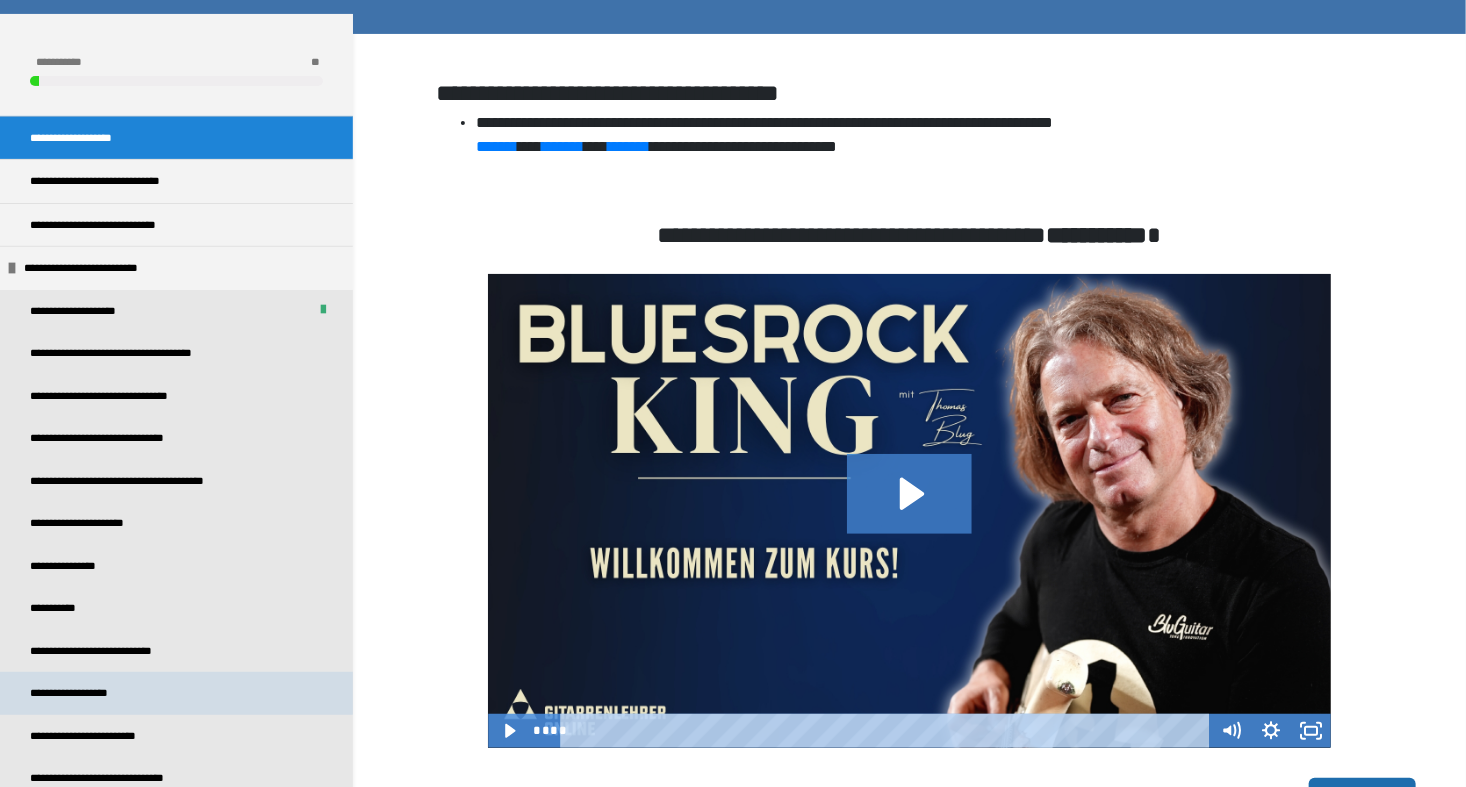click on "**********" at bounding box center [85, 693] 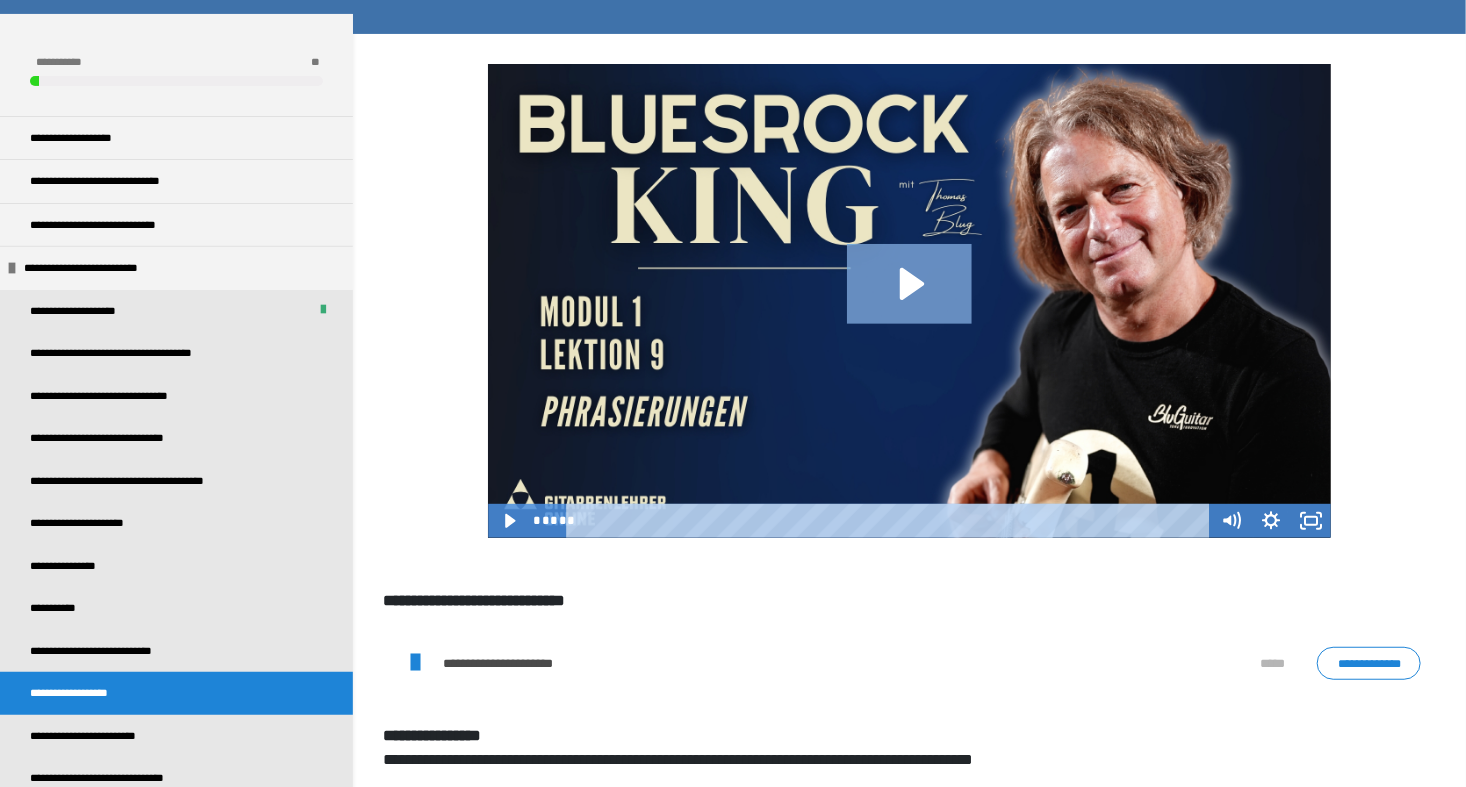 click 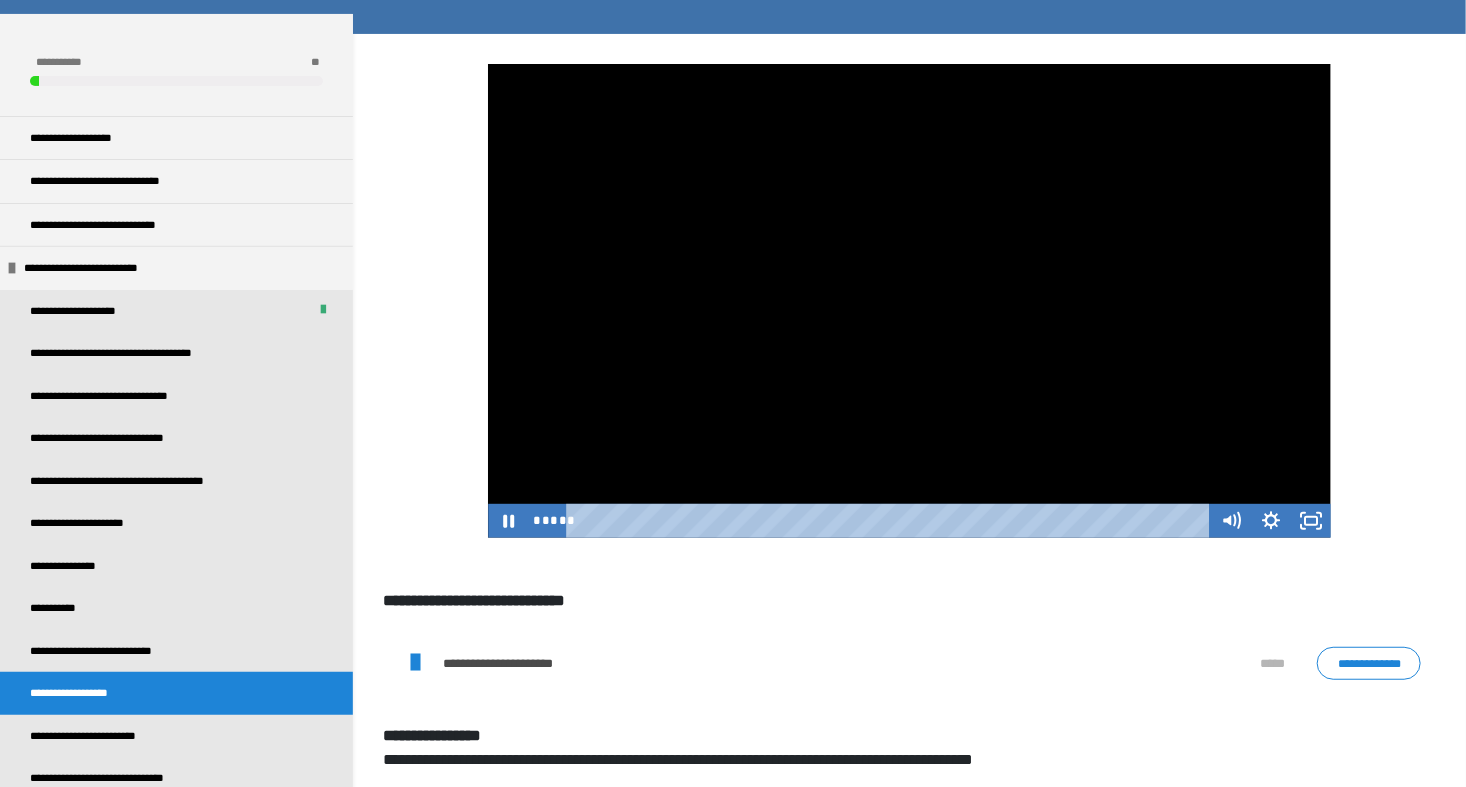 click at bounding box center (891, 521) 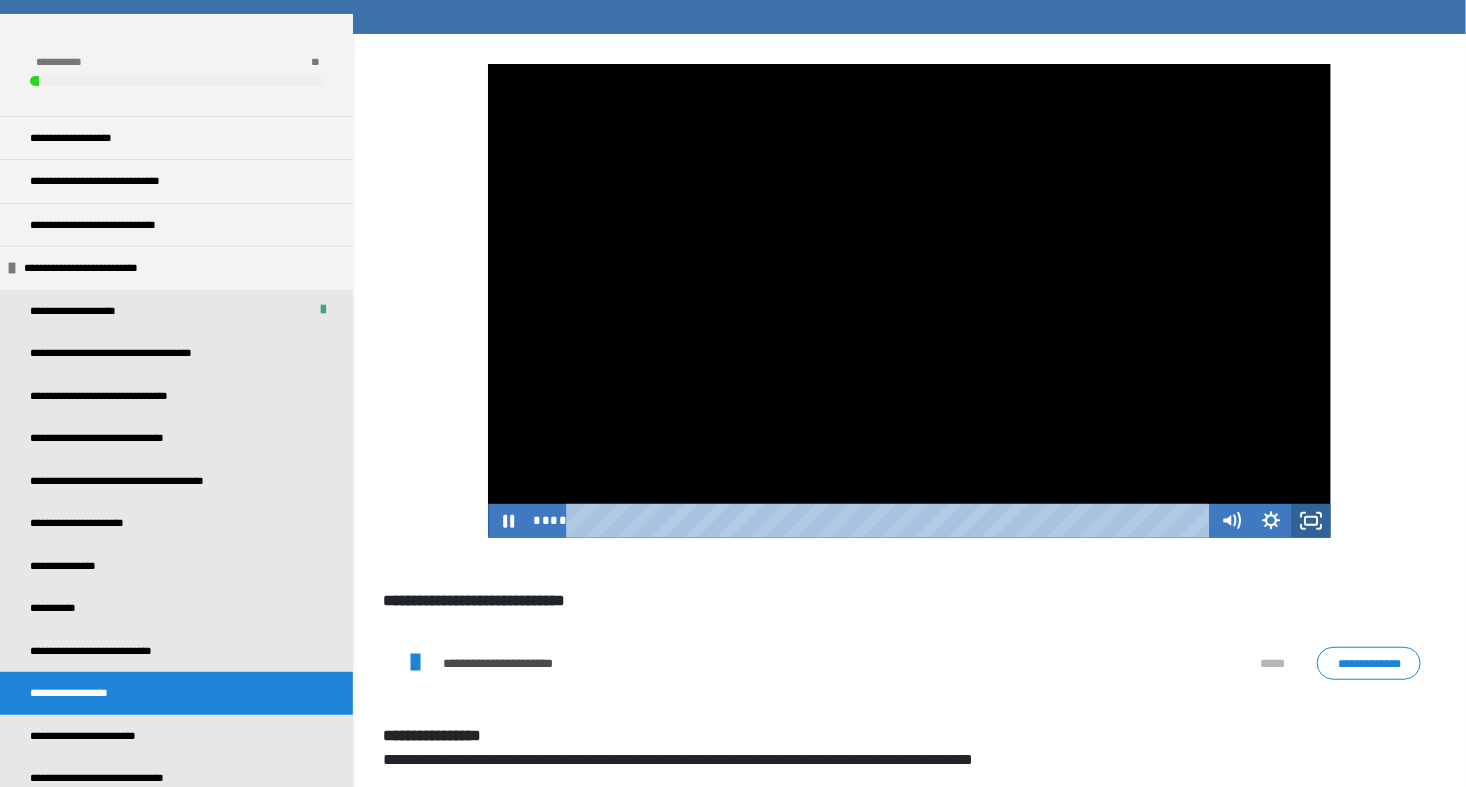 click 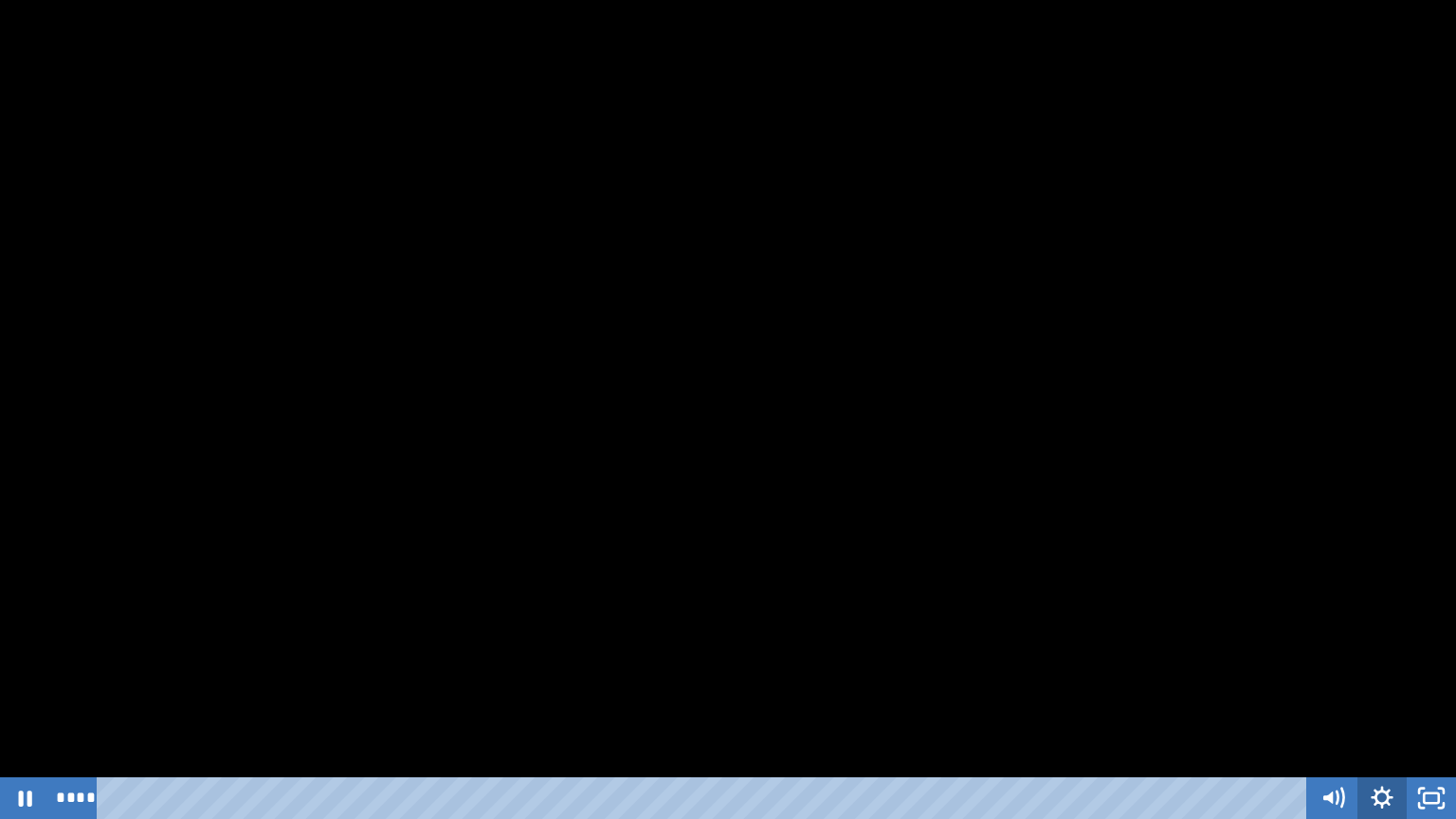 click 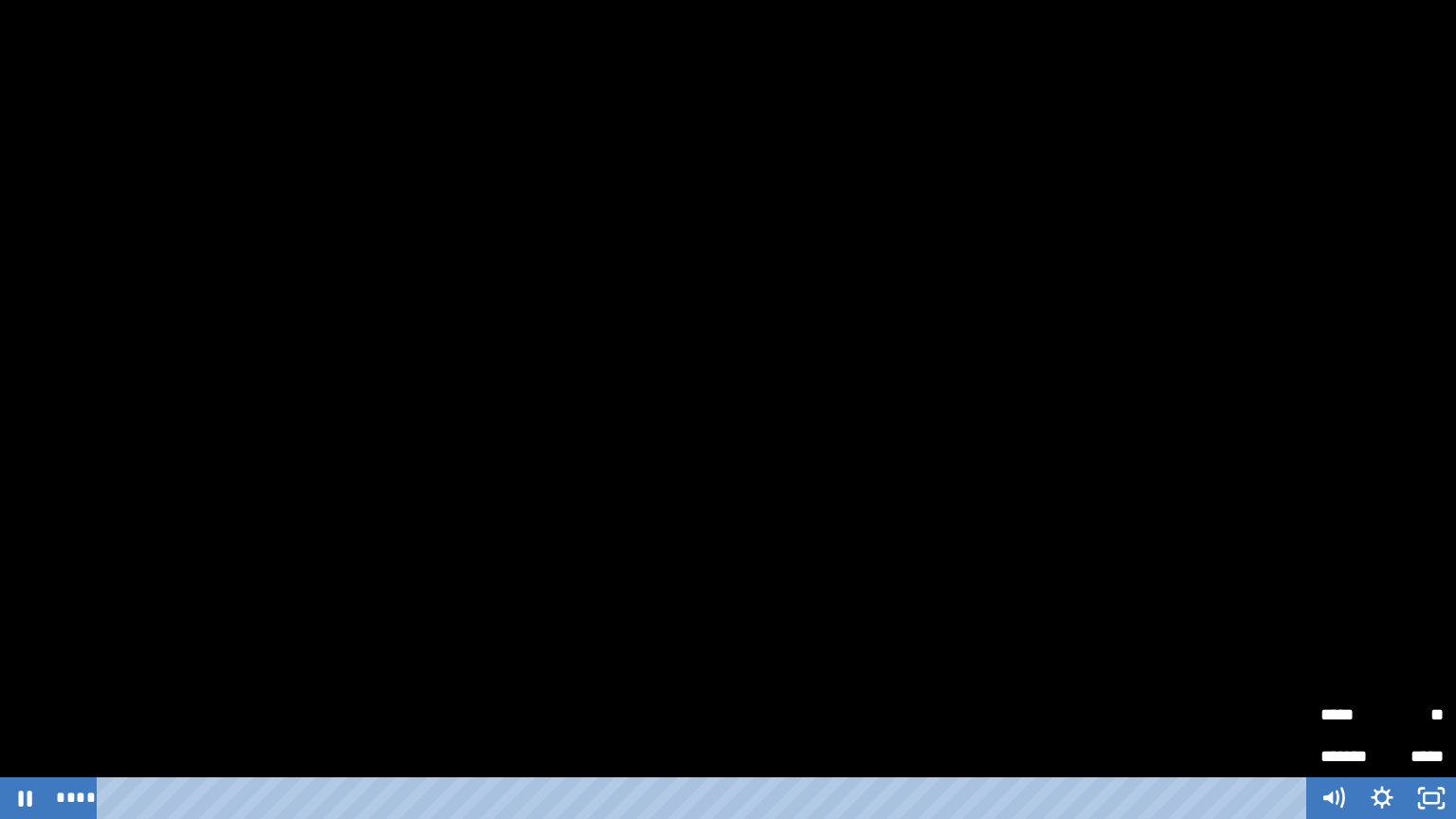 click on "*****" at bounding box center [1351, 715] 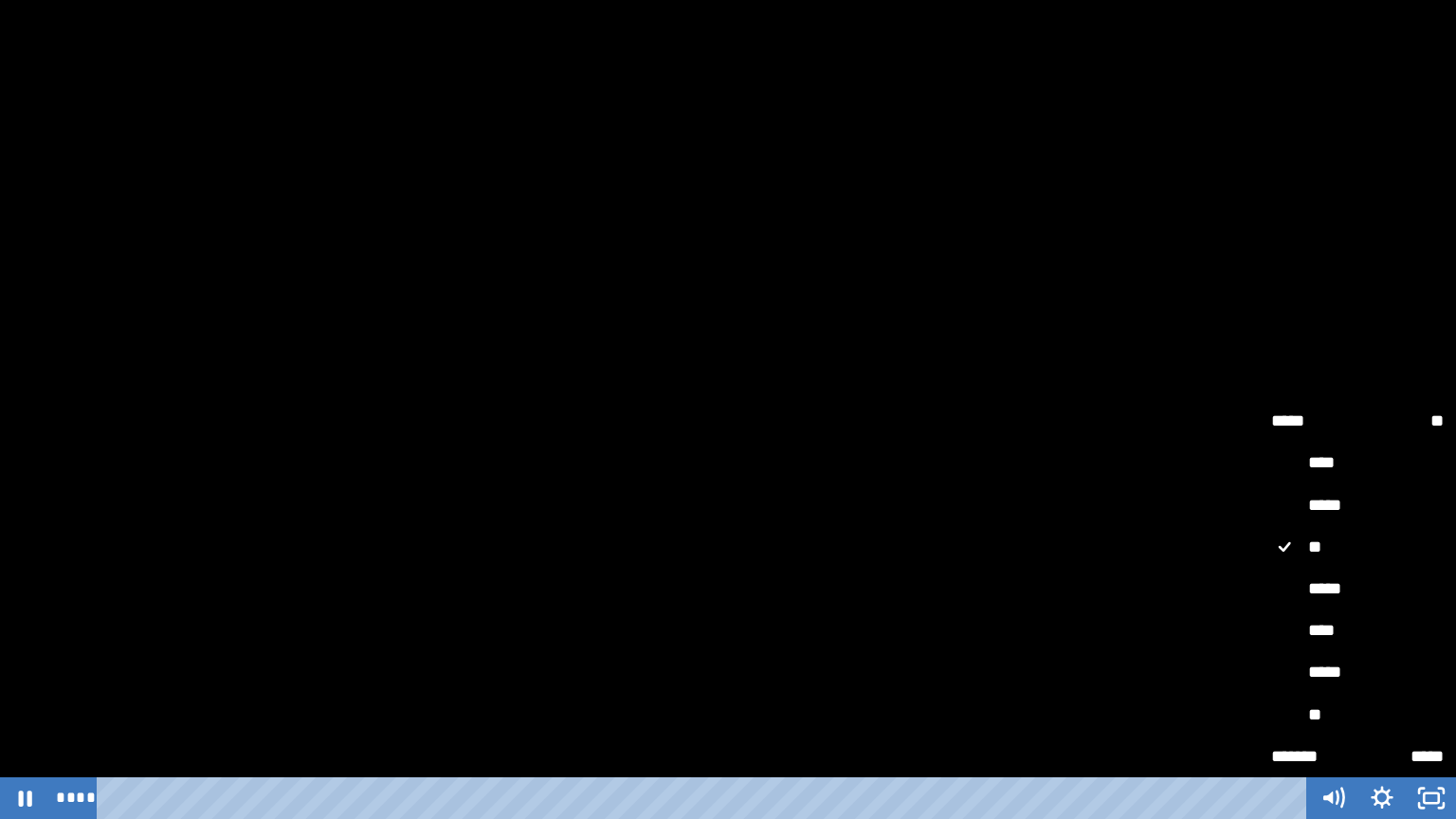click on "*****" at bounding box center [1357, 506] 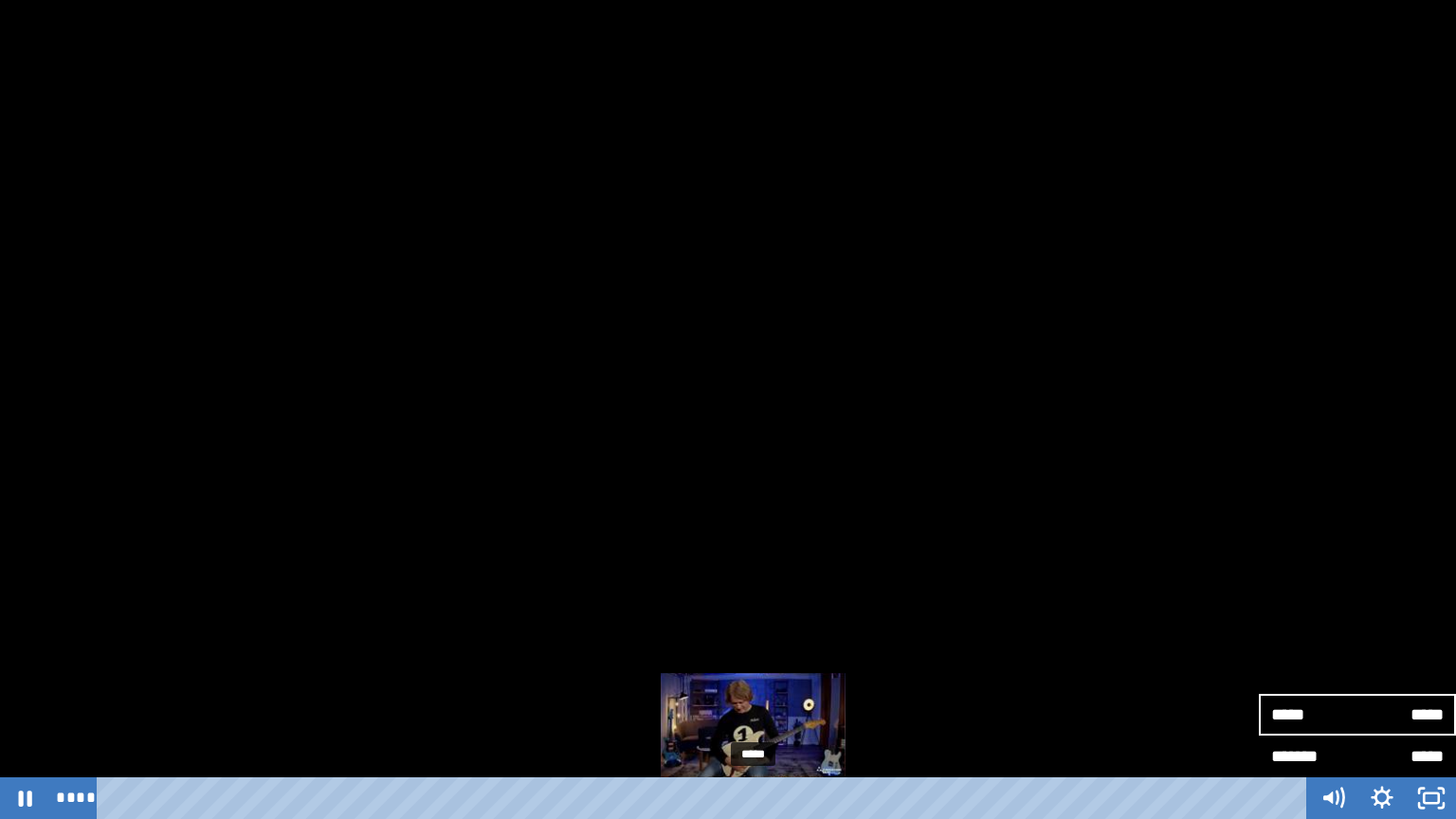click on "*****" at bounding box center [705, 798] 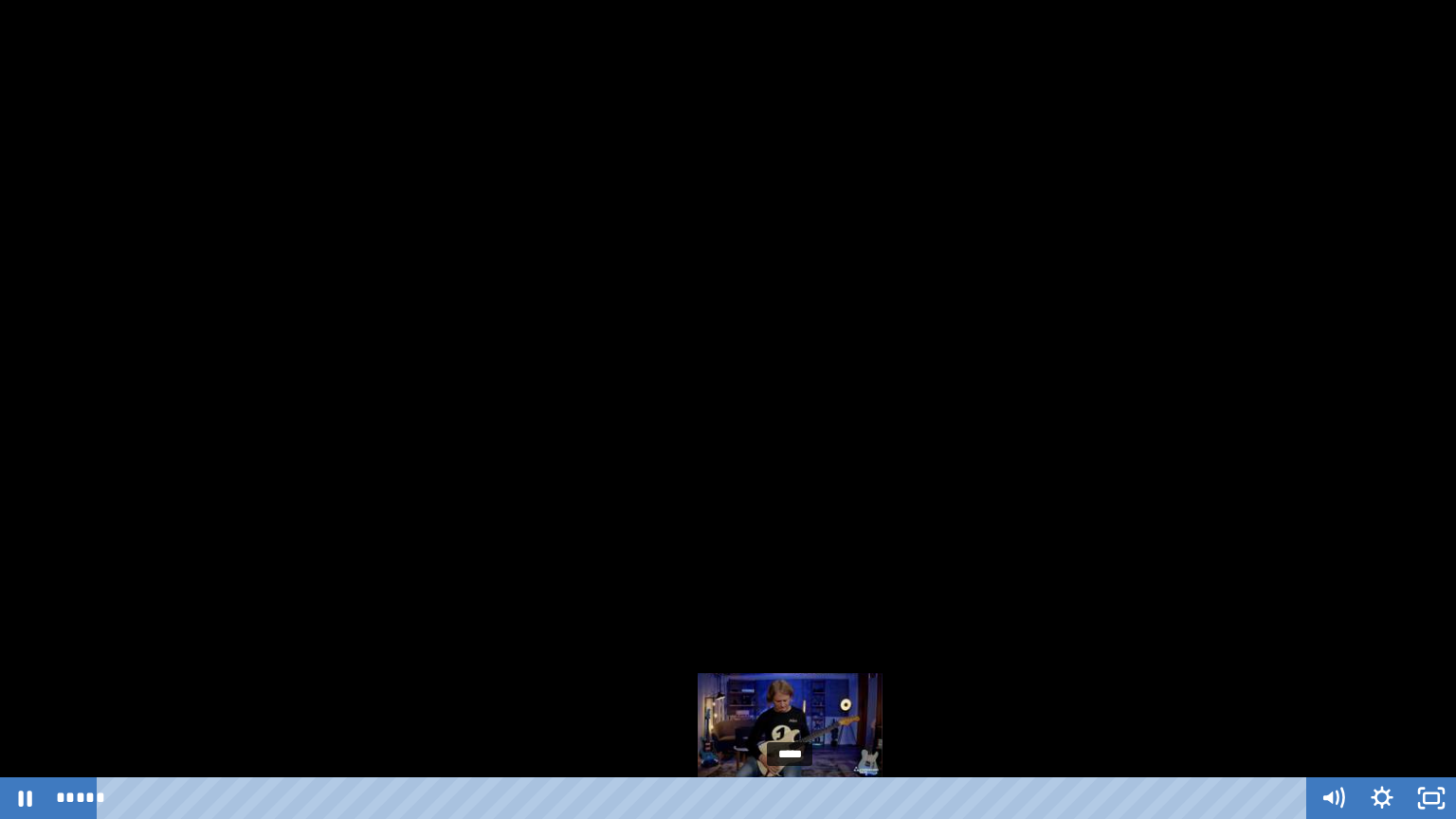 click on "*****" at bounding box center [705, 798] 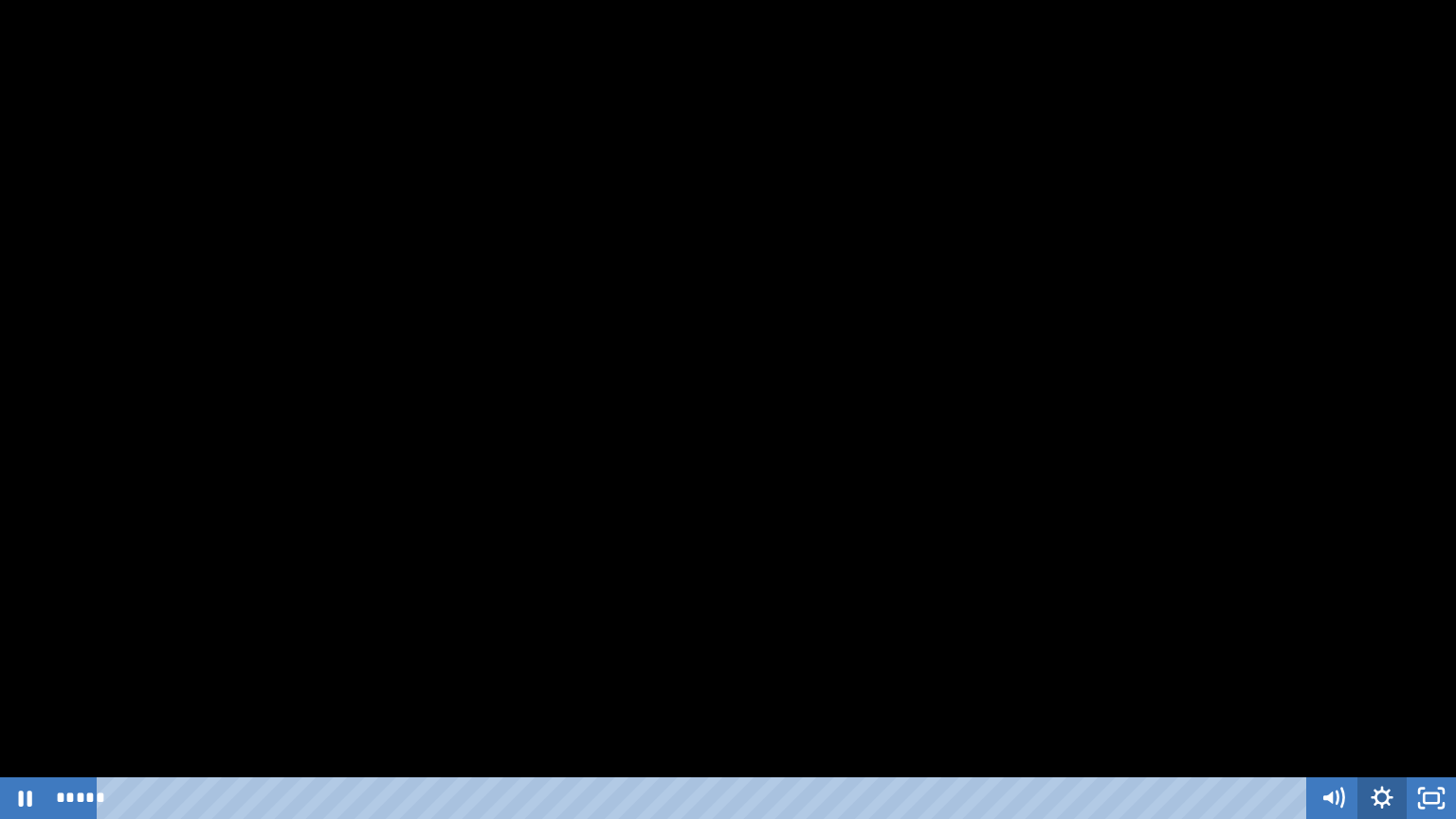 click 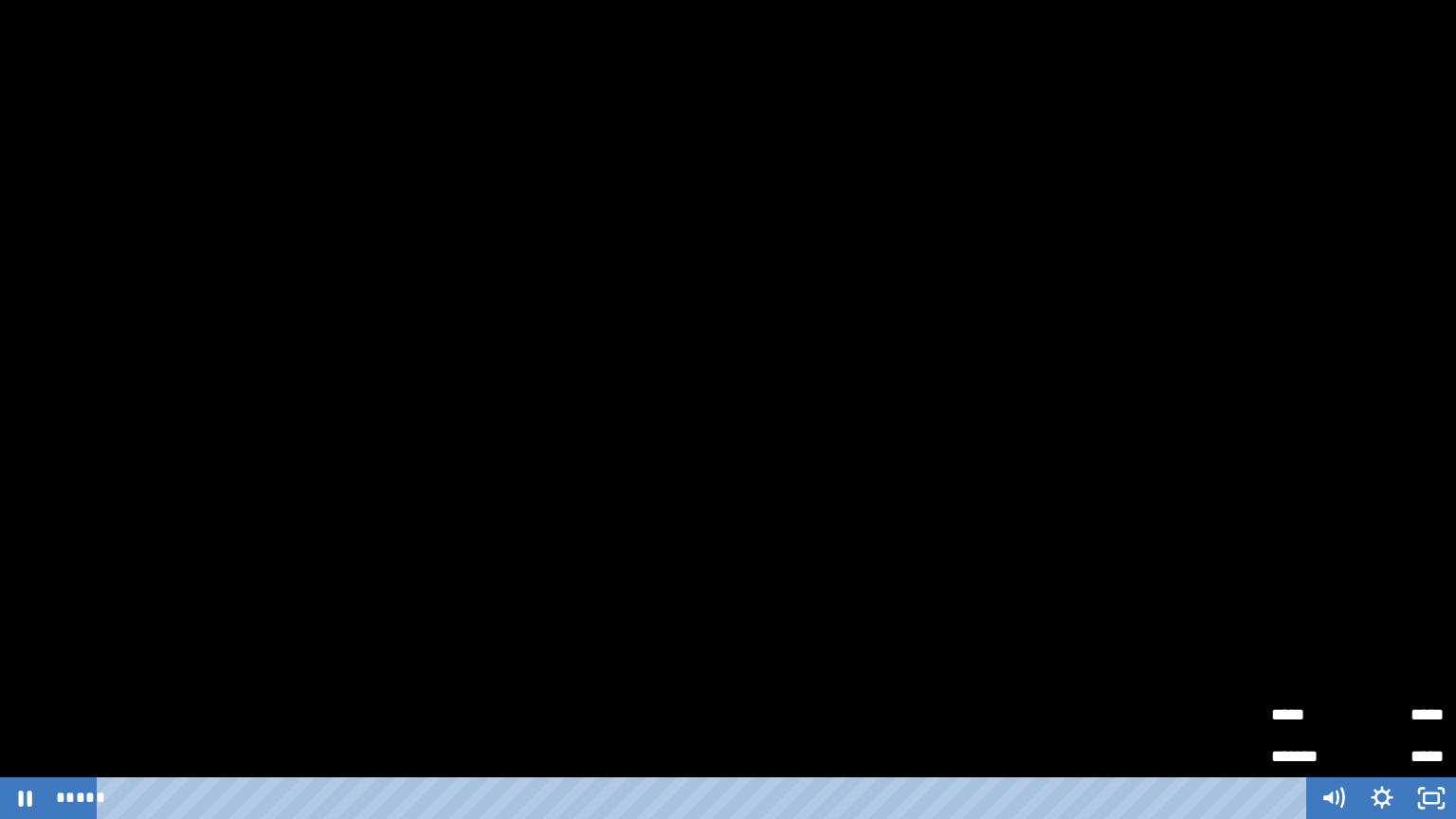 click on "*****" at bounding box center (1314, 706) 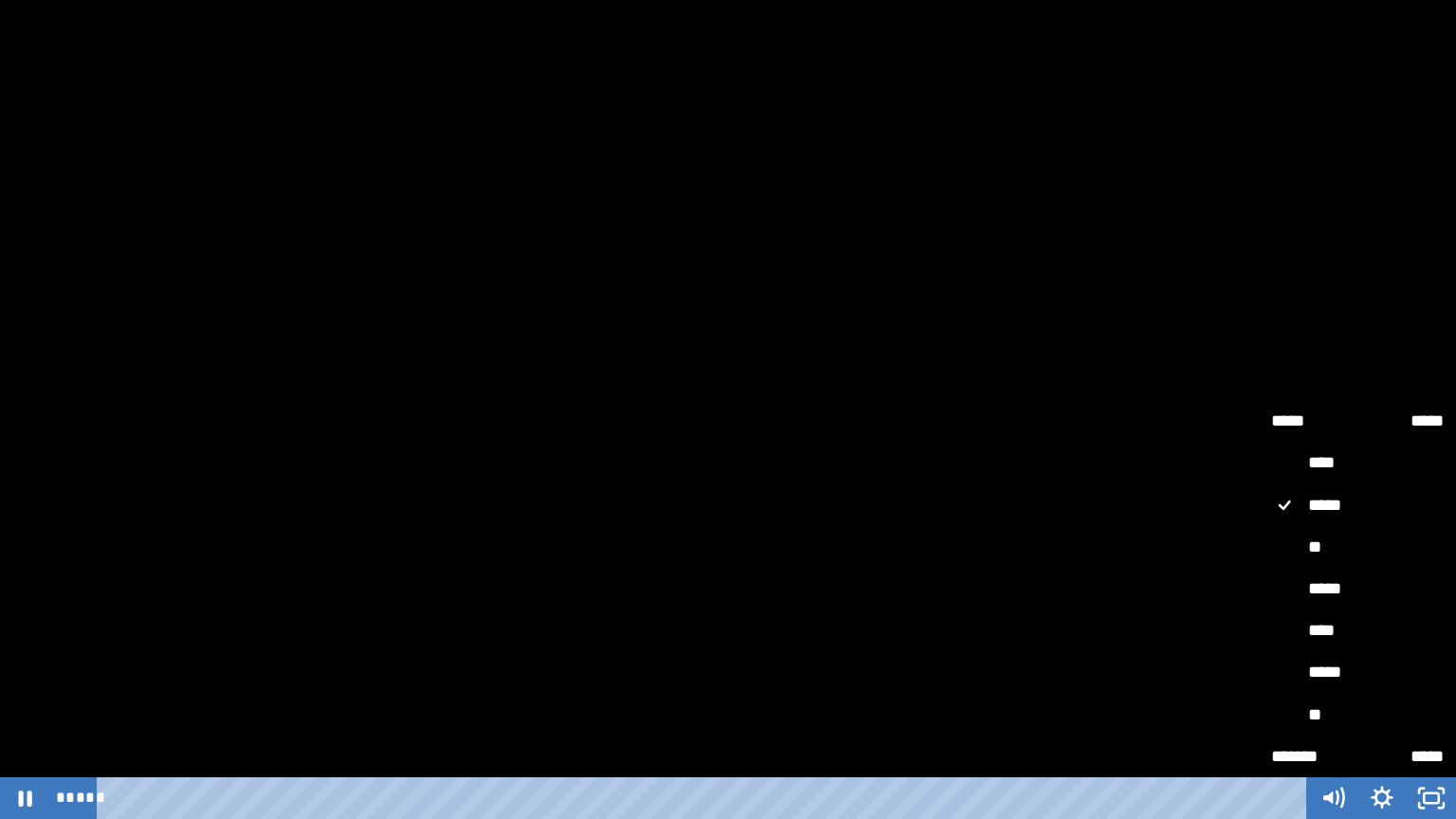 click on "****" at bounding box center [1357, 464] 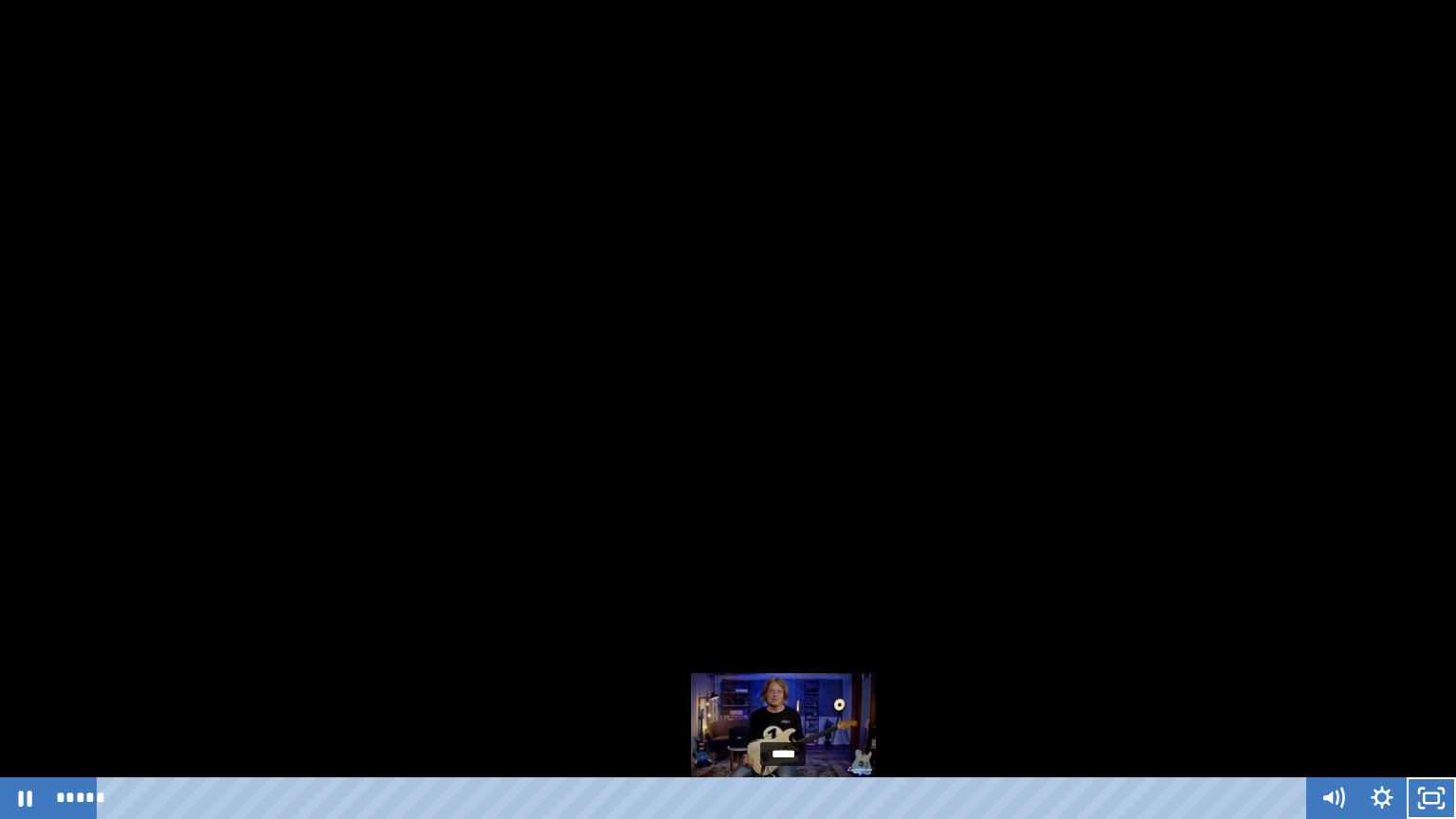 click on "*****" at bounding box center [705, 798] 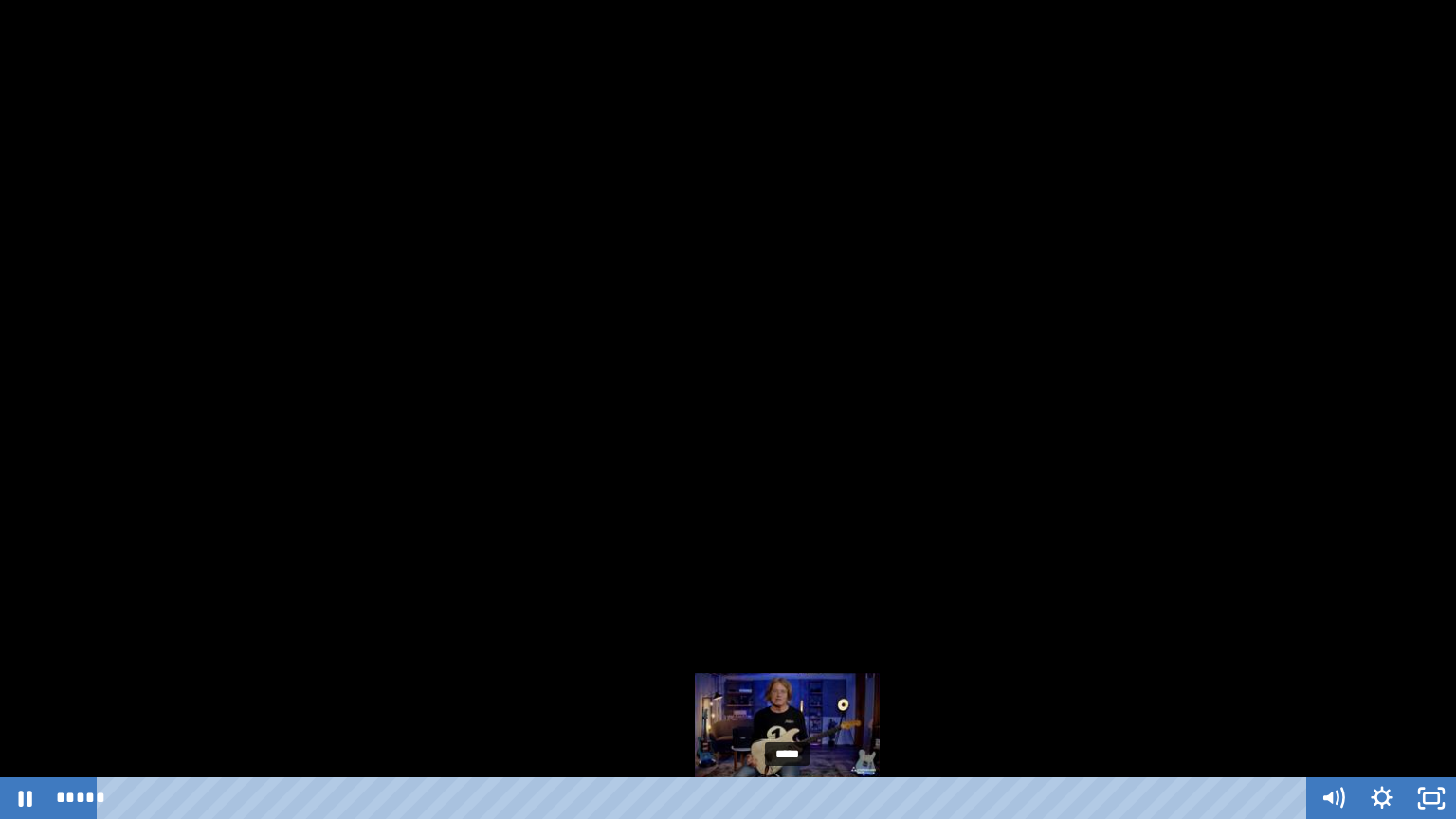 click at bounding box center (787, 798) 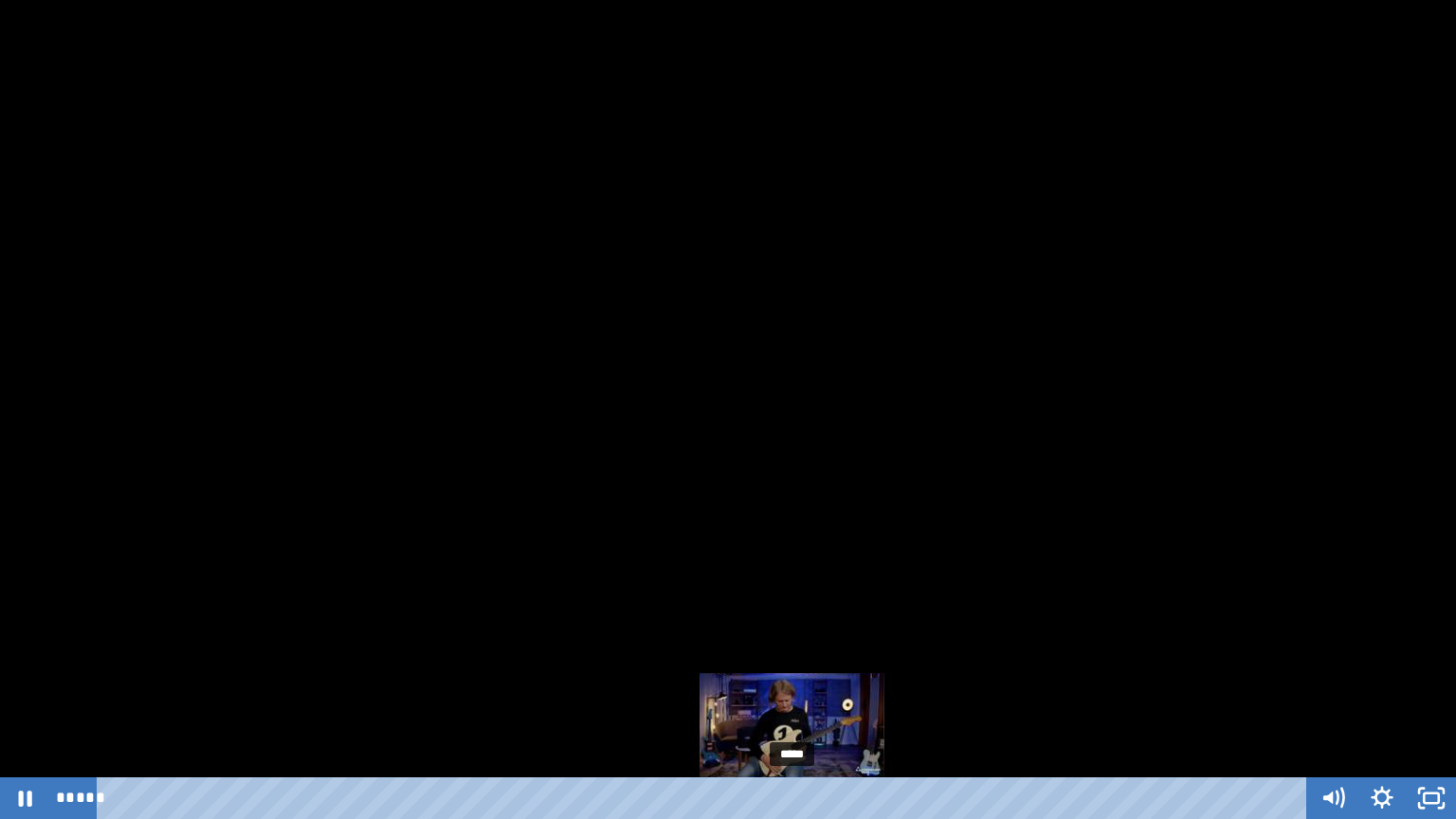 click on "*****" at bounding box center [705, 798] 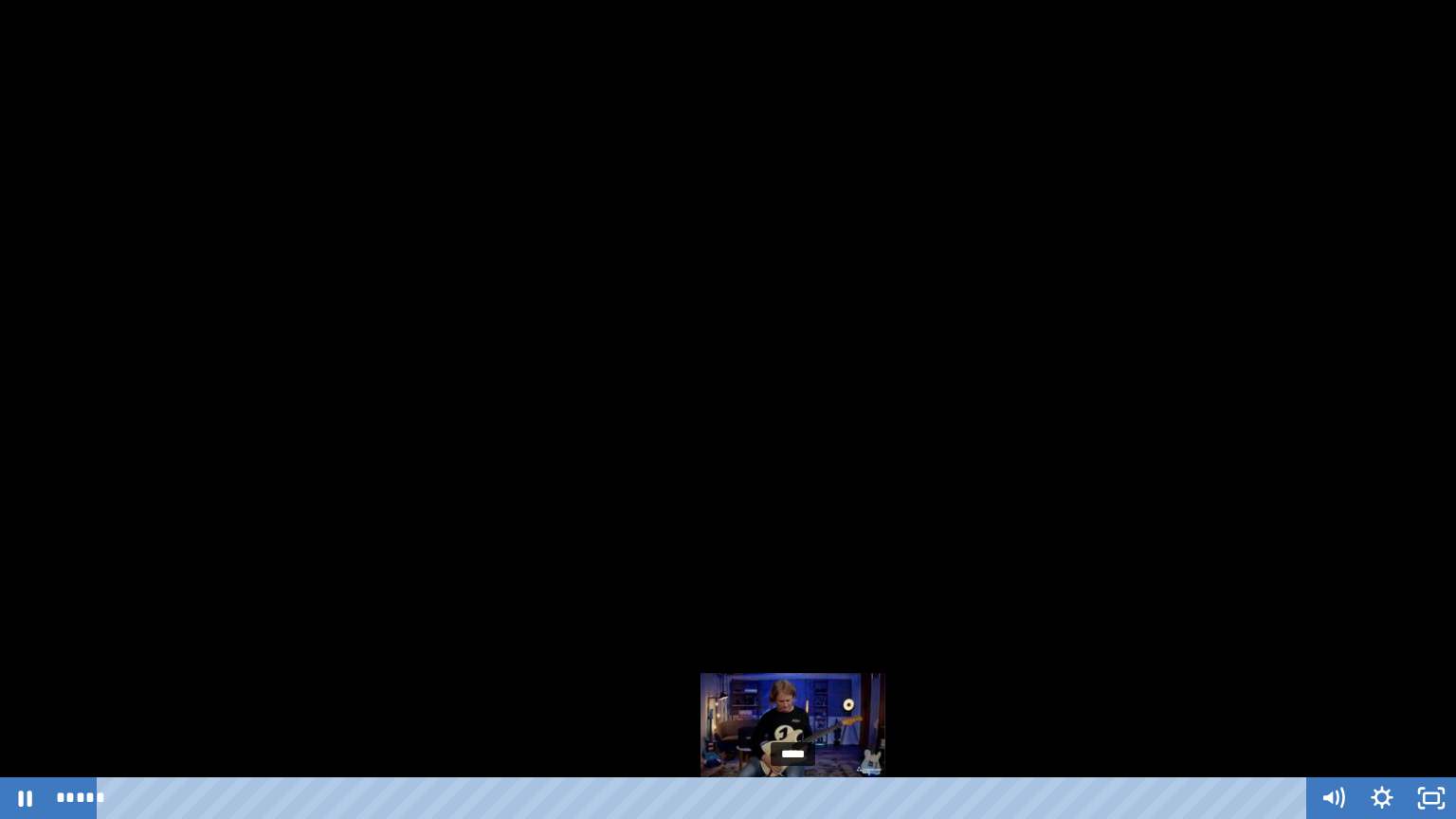 click on "*****" at bounding box center [705, 798] 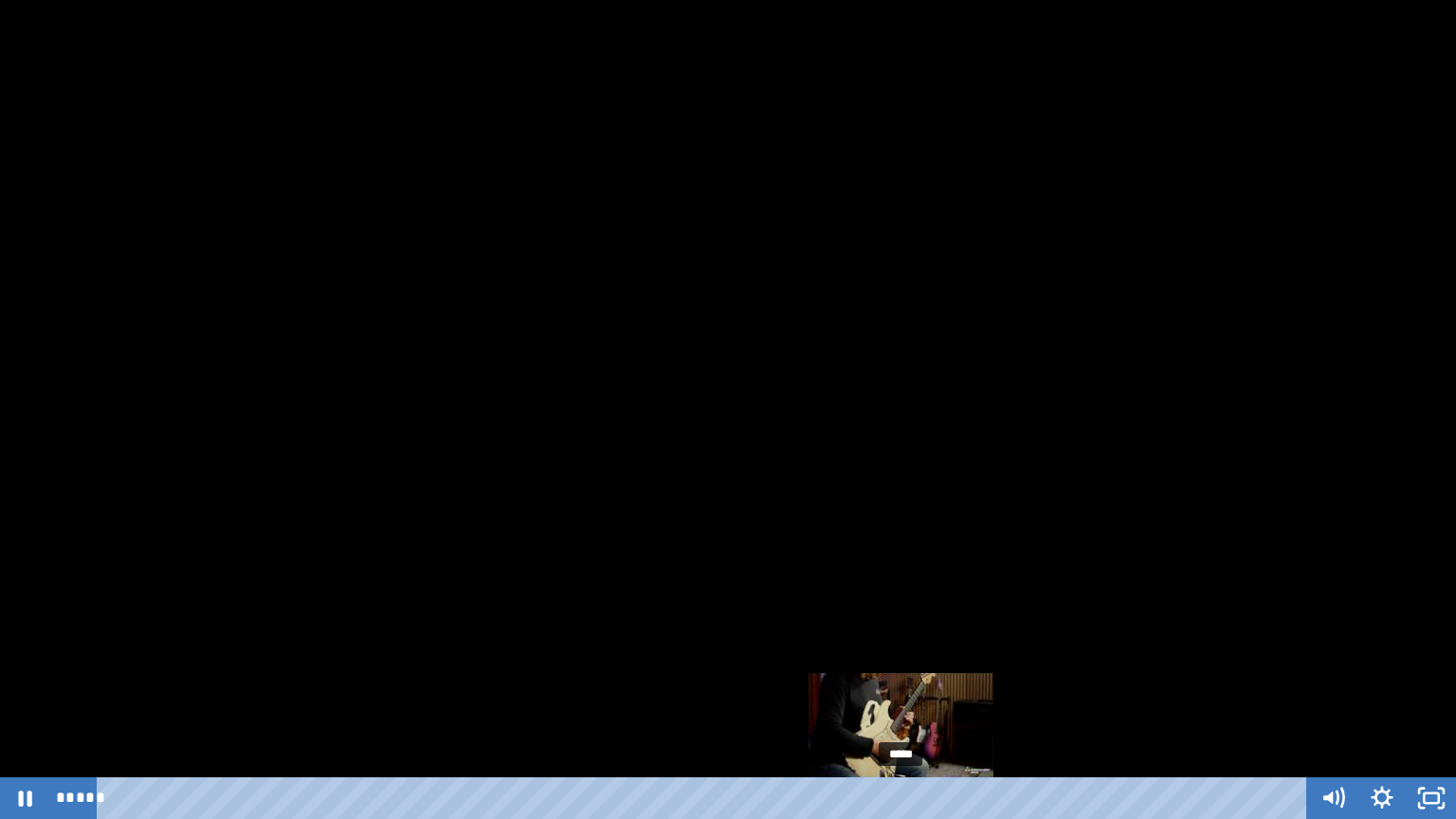 click on "*****" at bounding box center [705, 798] 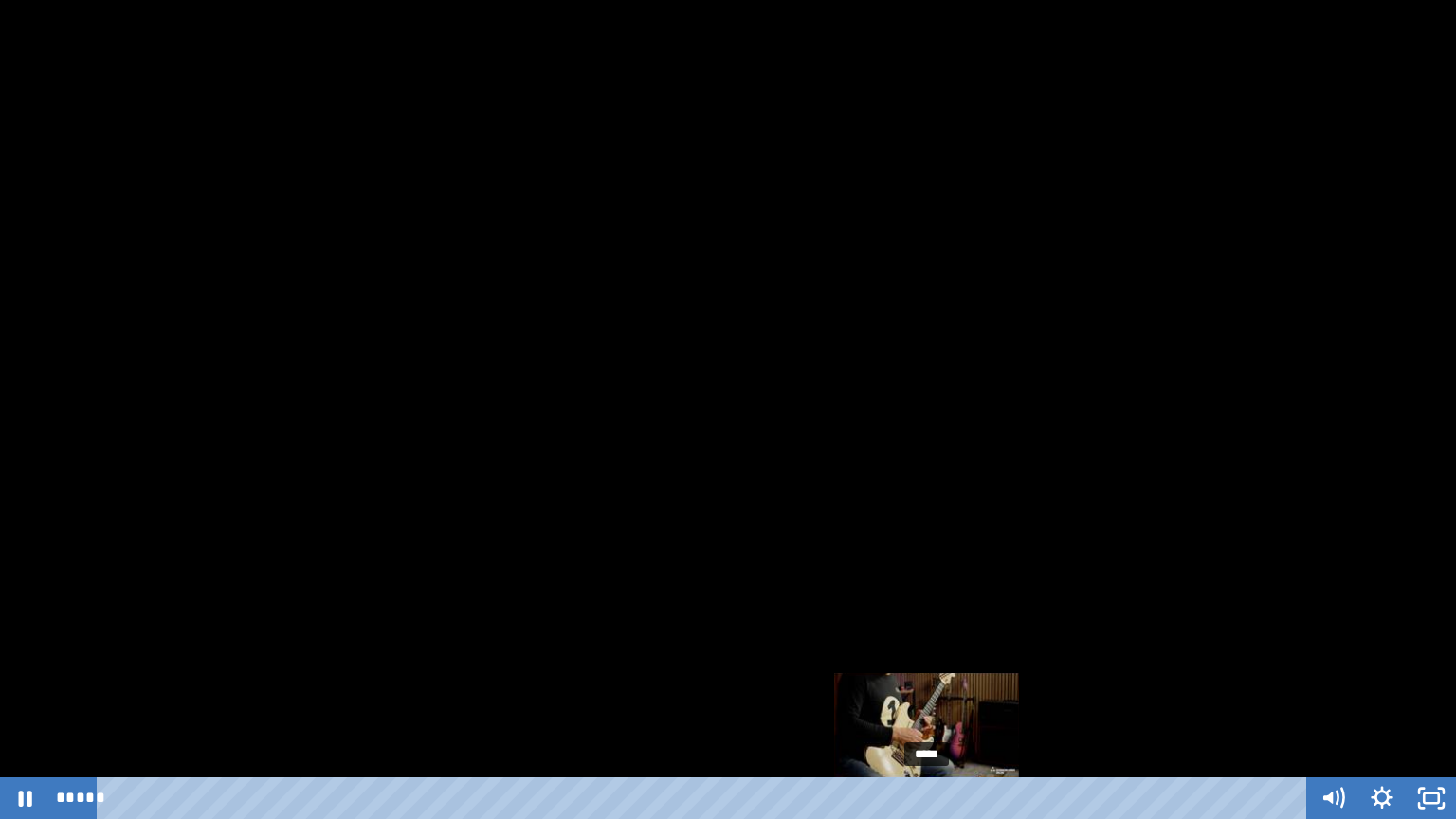 click on "*****" at bounding box center (705, 798) 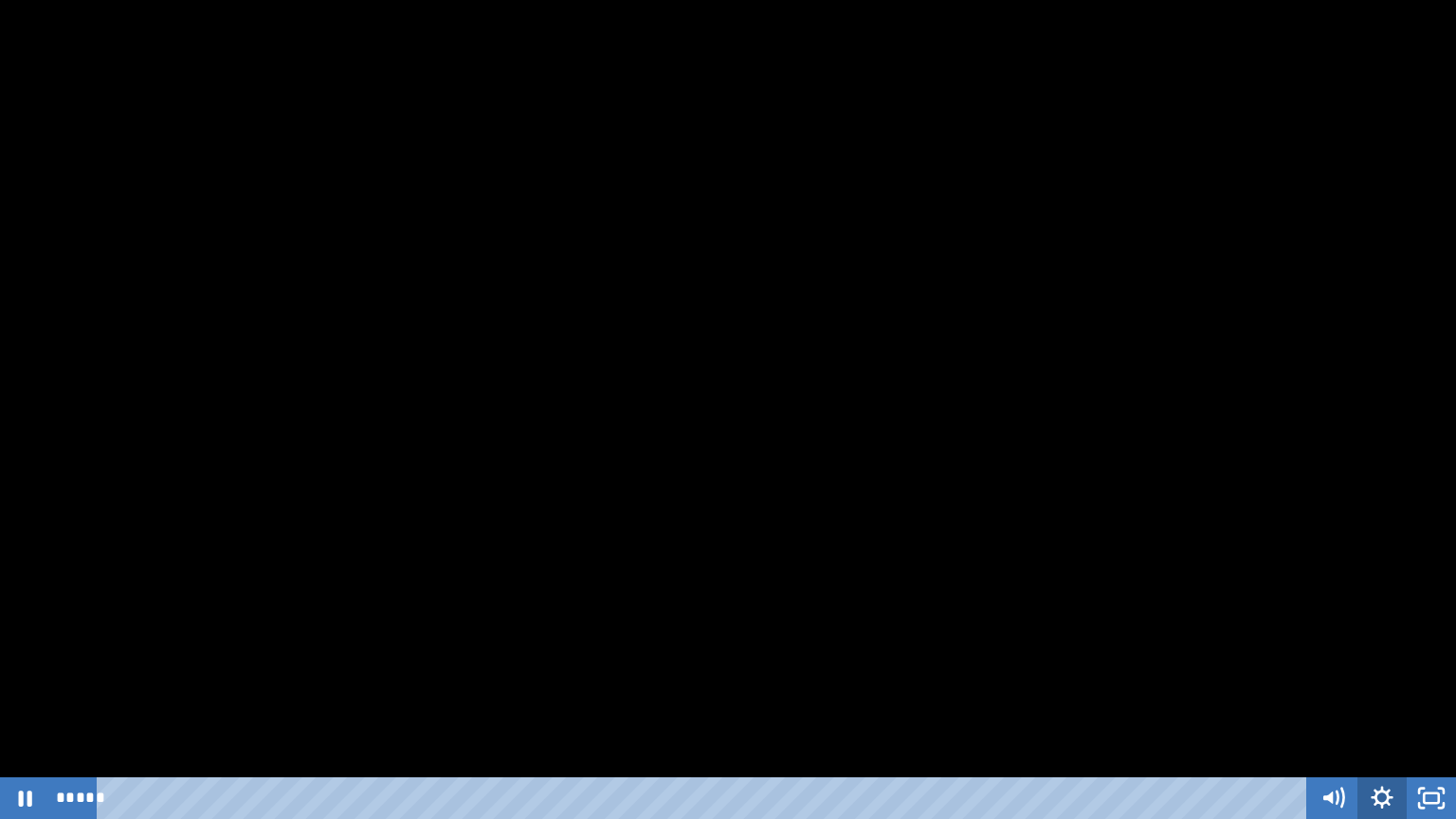 click 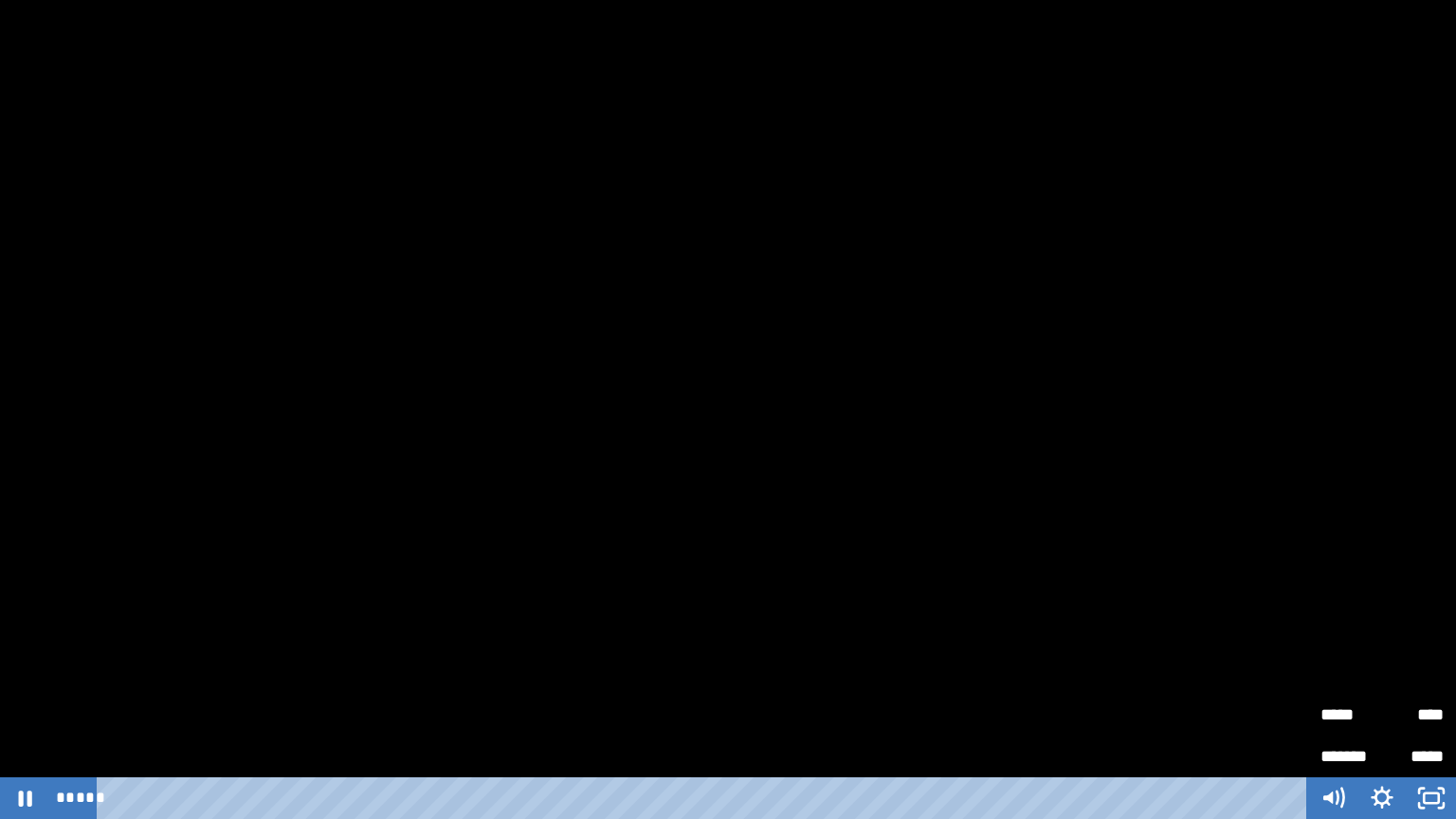 click on "*****" at bounding box center (1351, 706) 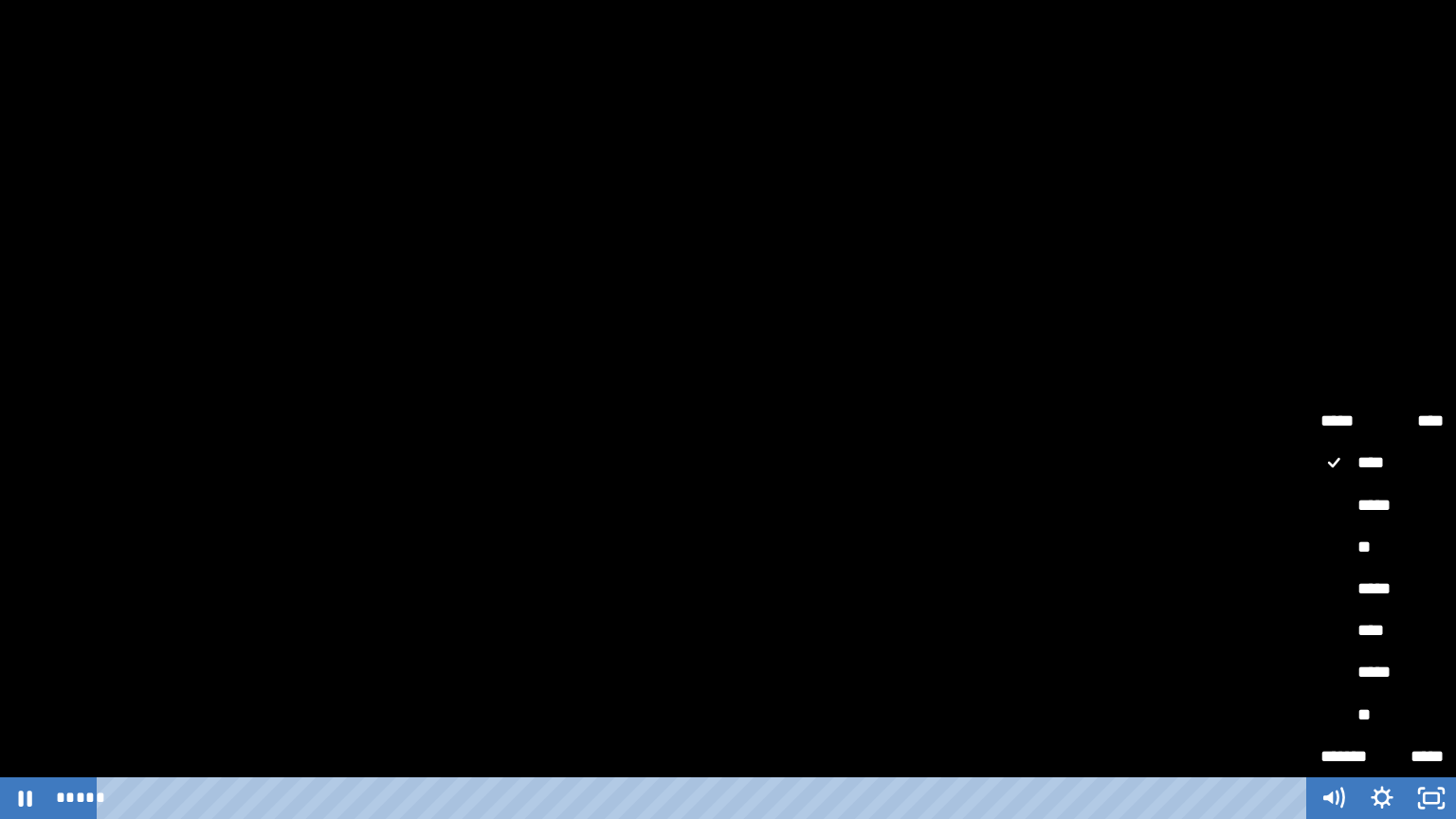 click on "*****" at bounding box center [1382, 506] 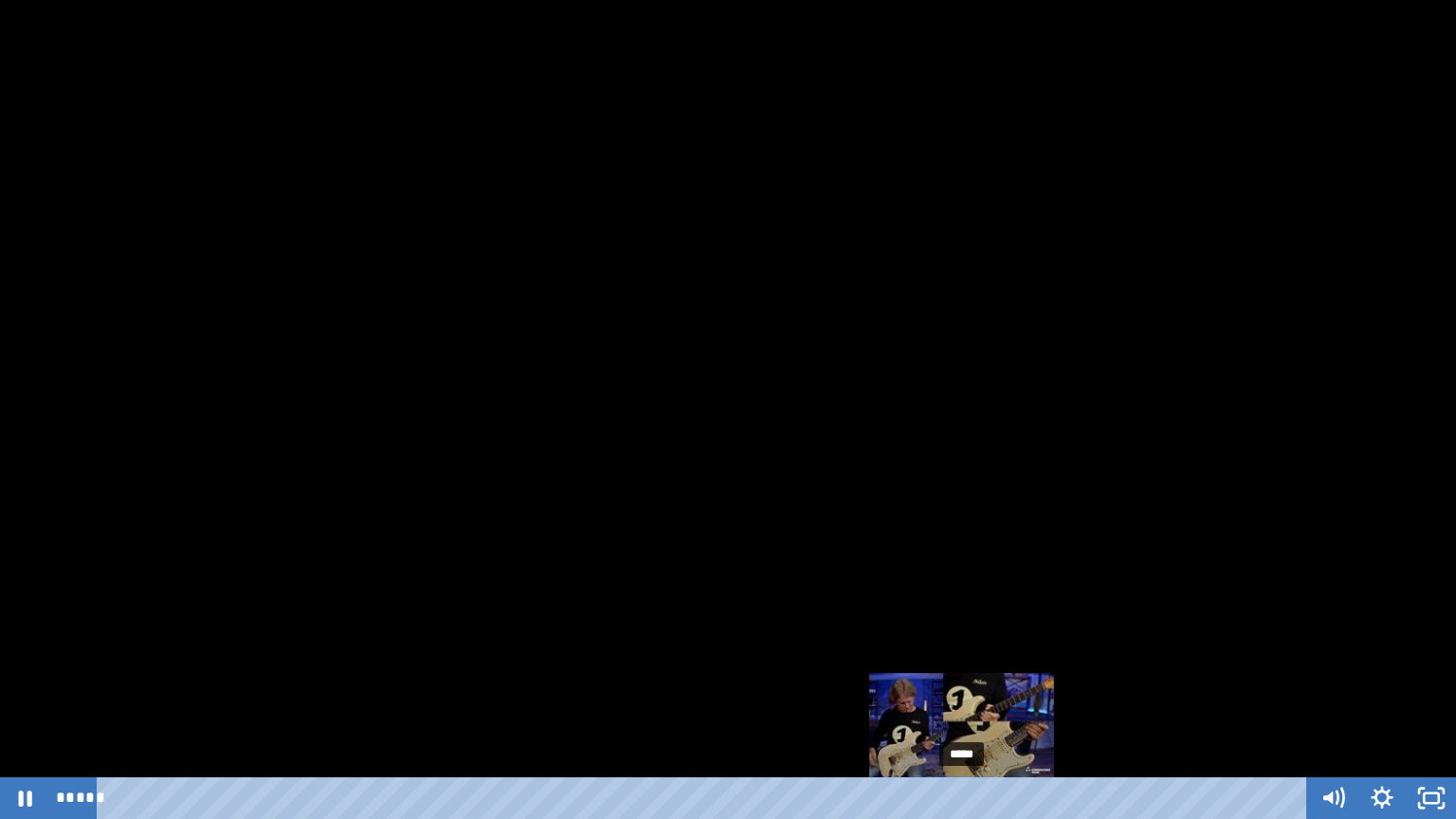 click on "*****" at bounding box center [705, 798] 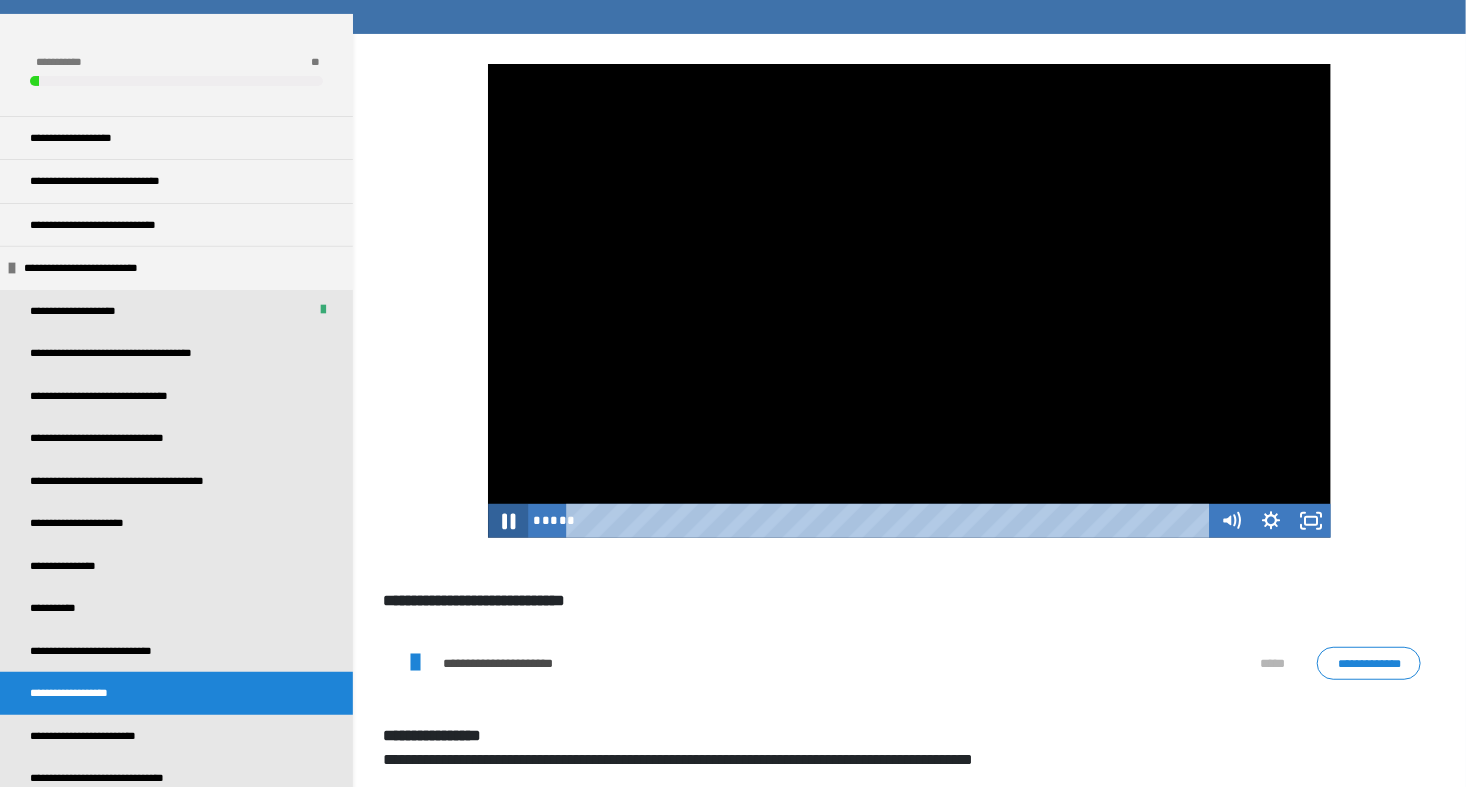 click 